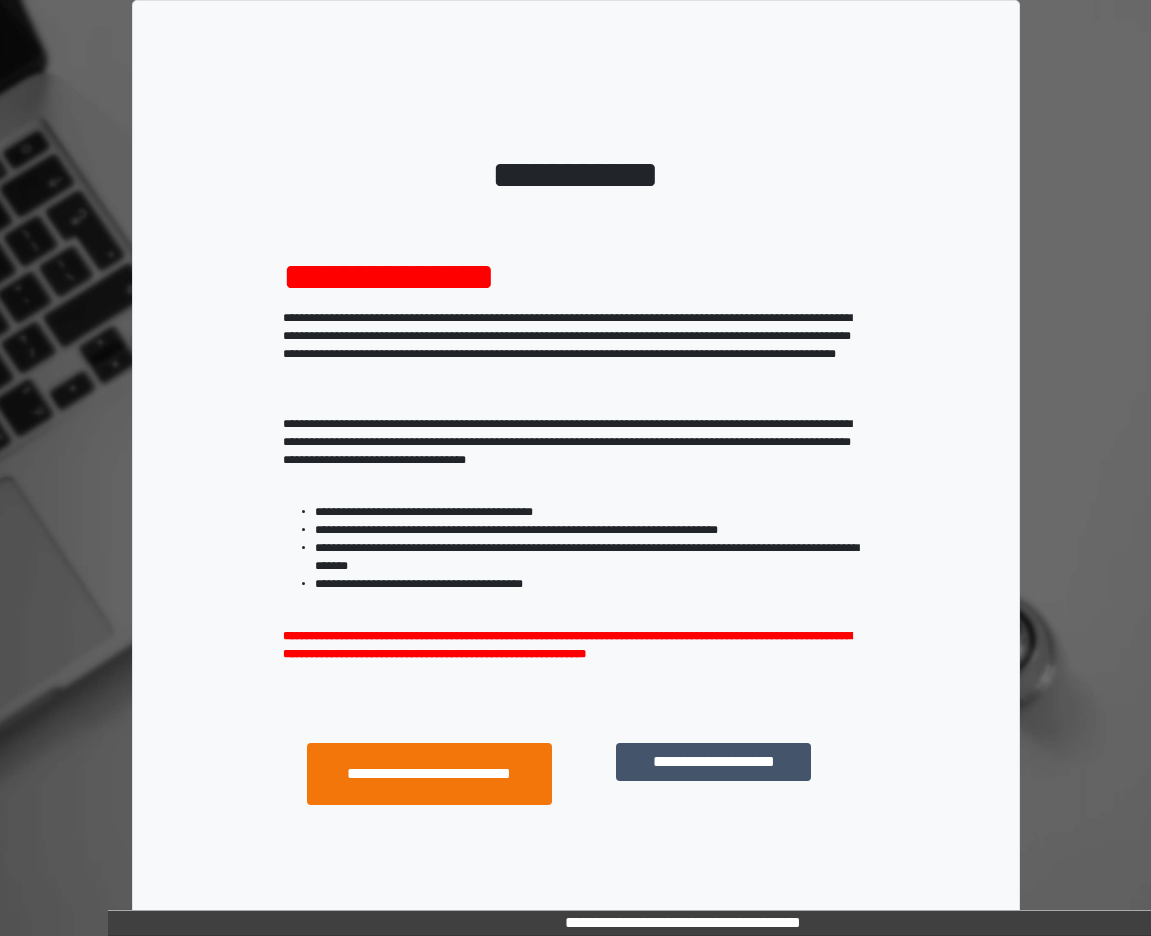 scroll, scrollTop: 0, scrollLeft: 0, axis: both 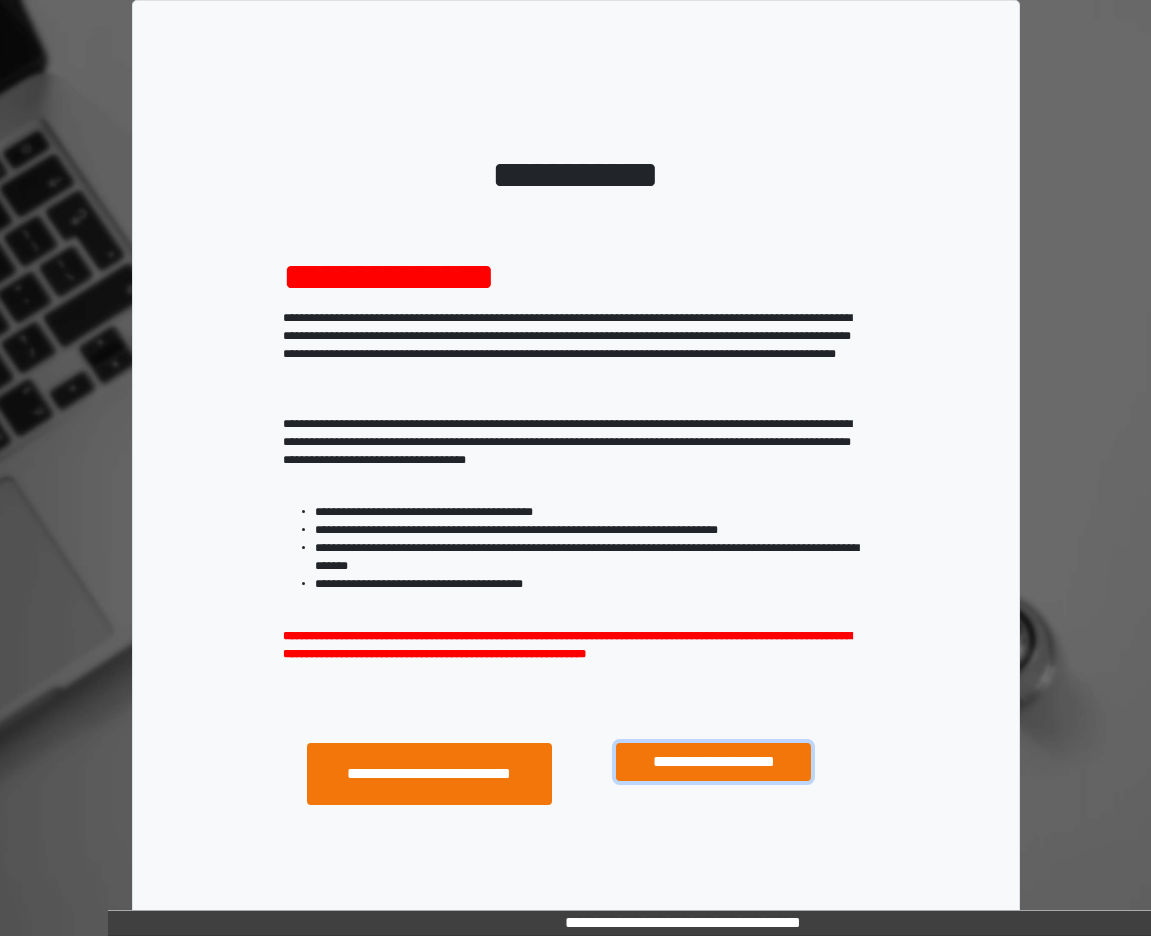 click on "**********" at bounding box center [713, 762] 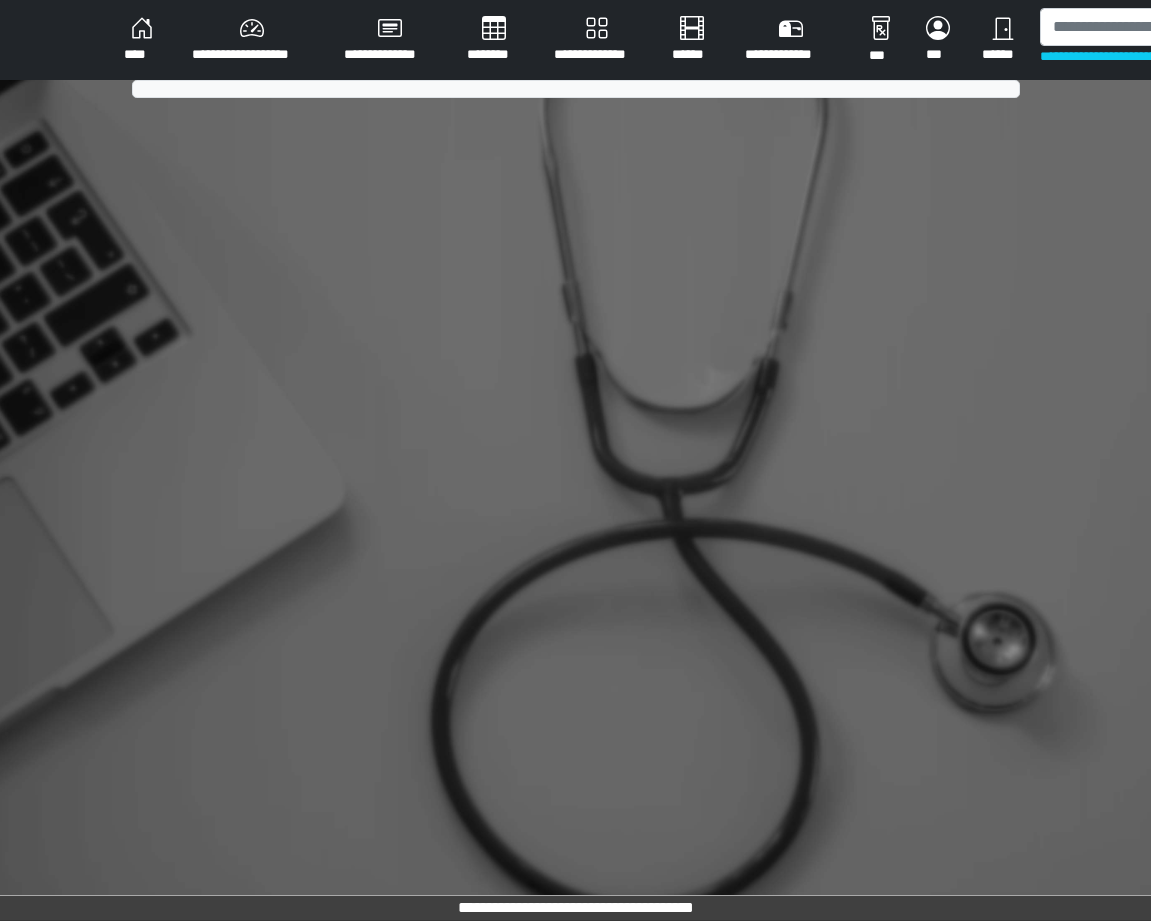 scroll, scrollTop: 0, scrollLeft: 0, axis: both 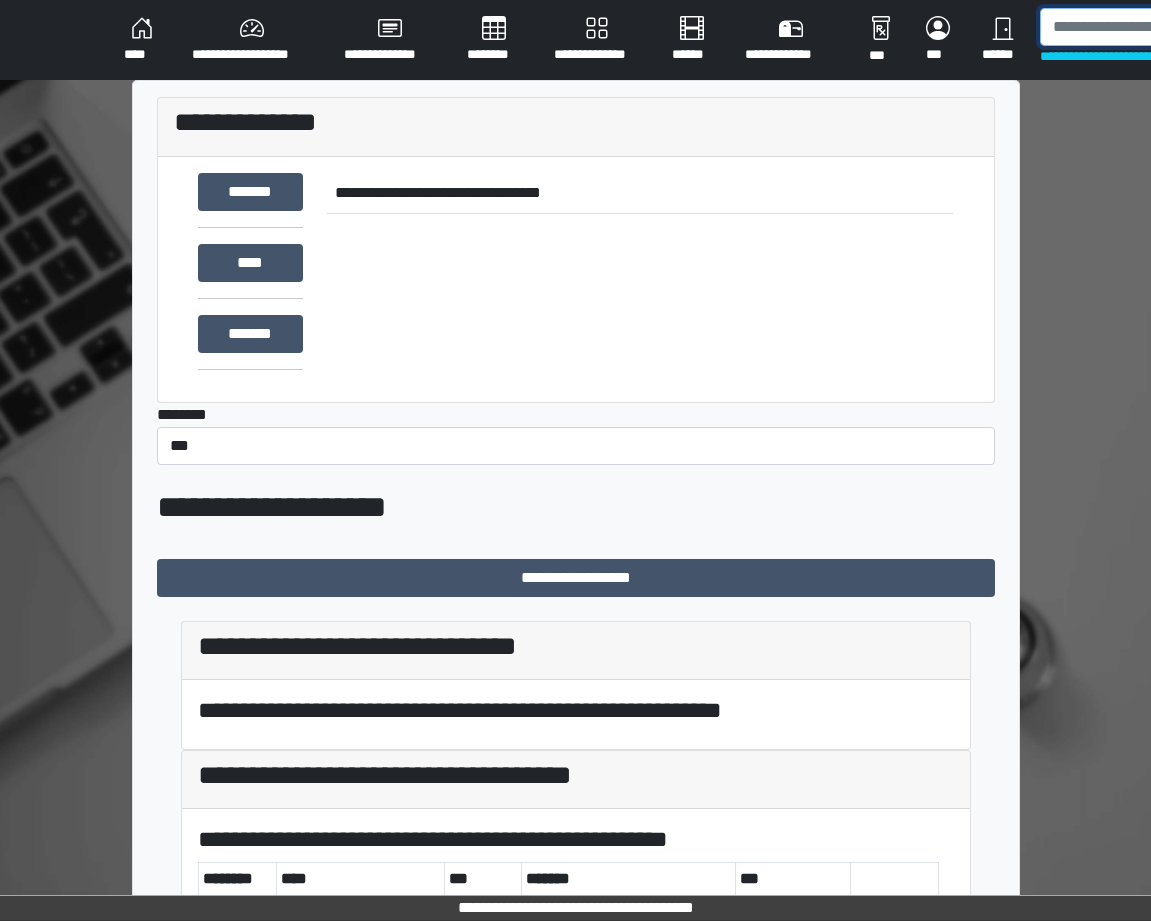 click at bounding box center (1143, 27) 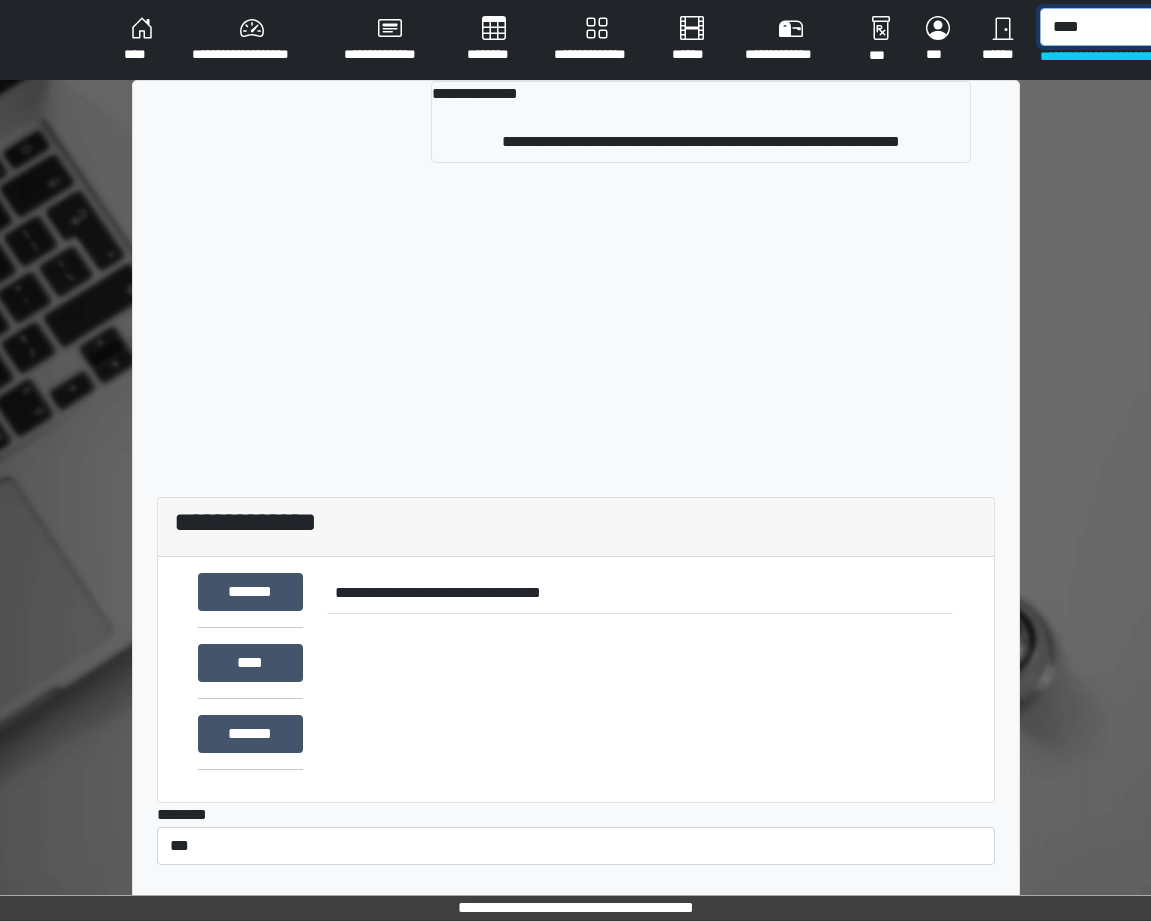 type on "****" 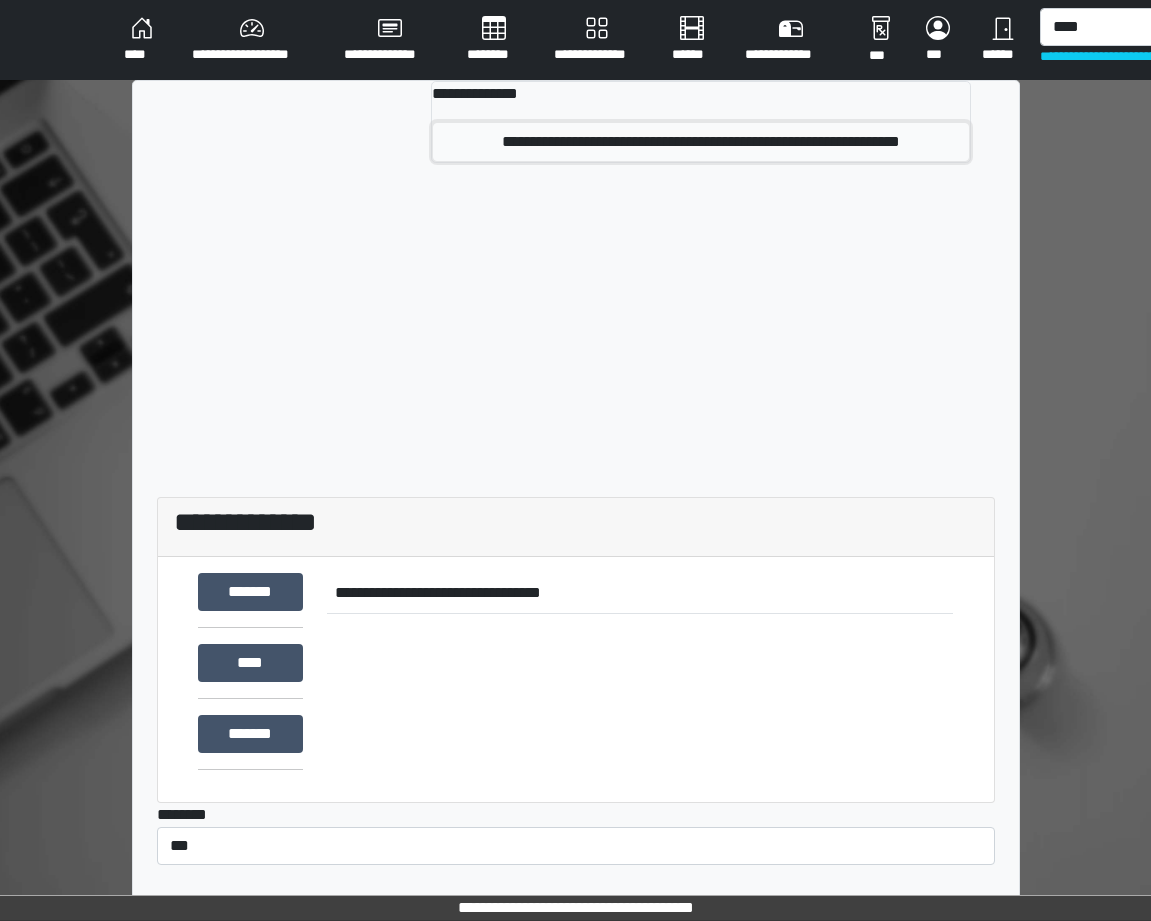 click on "**********" at bounding box center [701, 142] 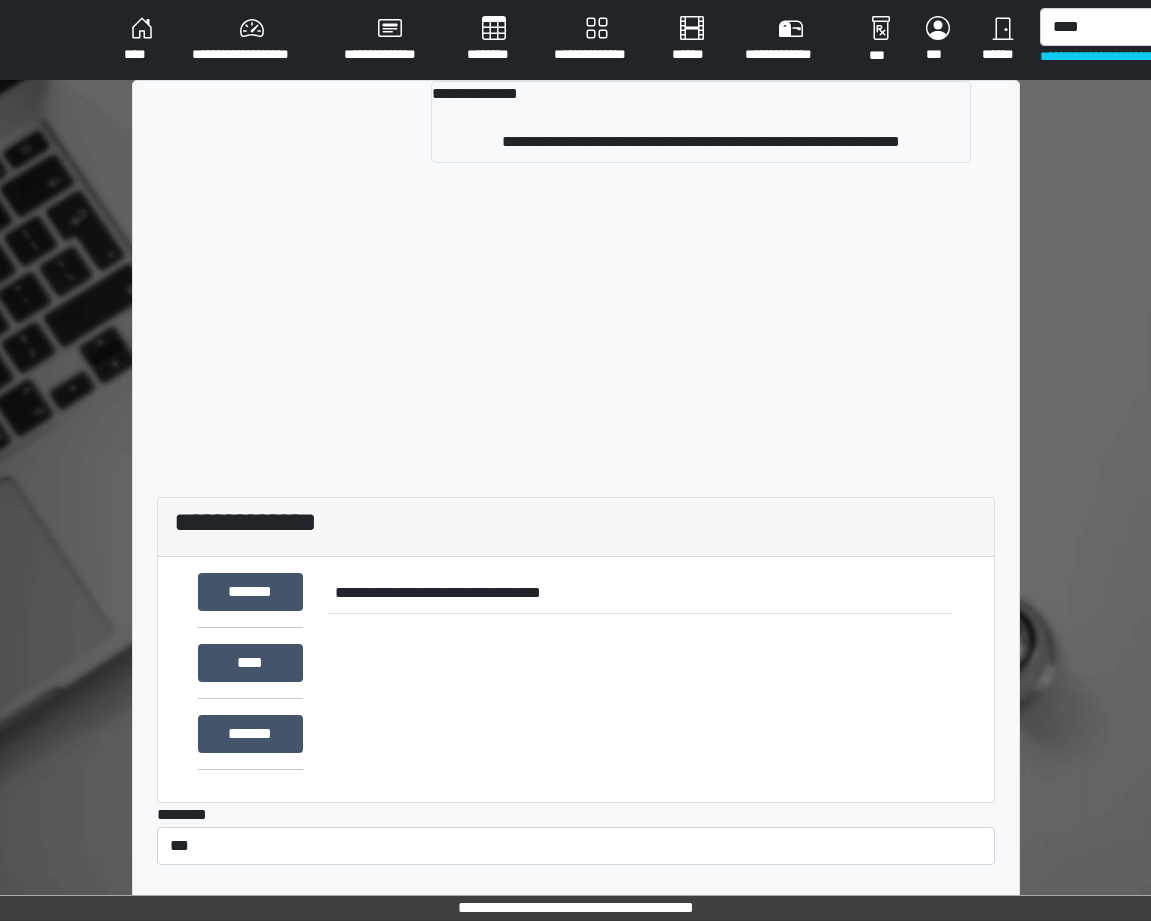 type 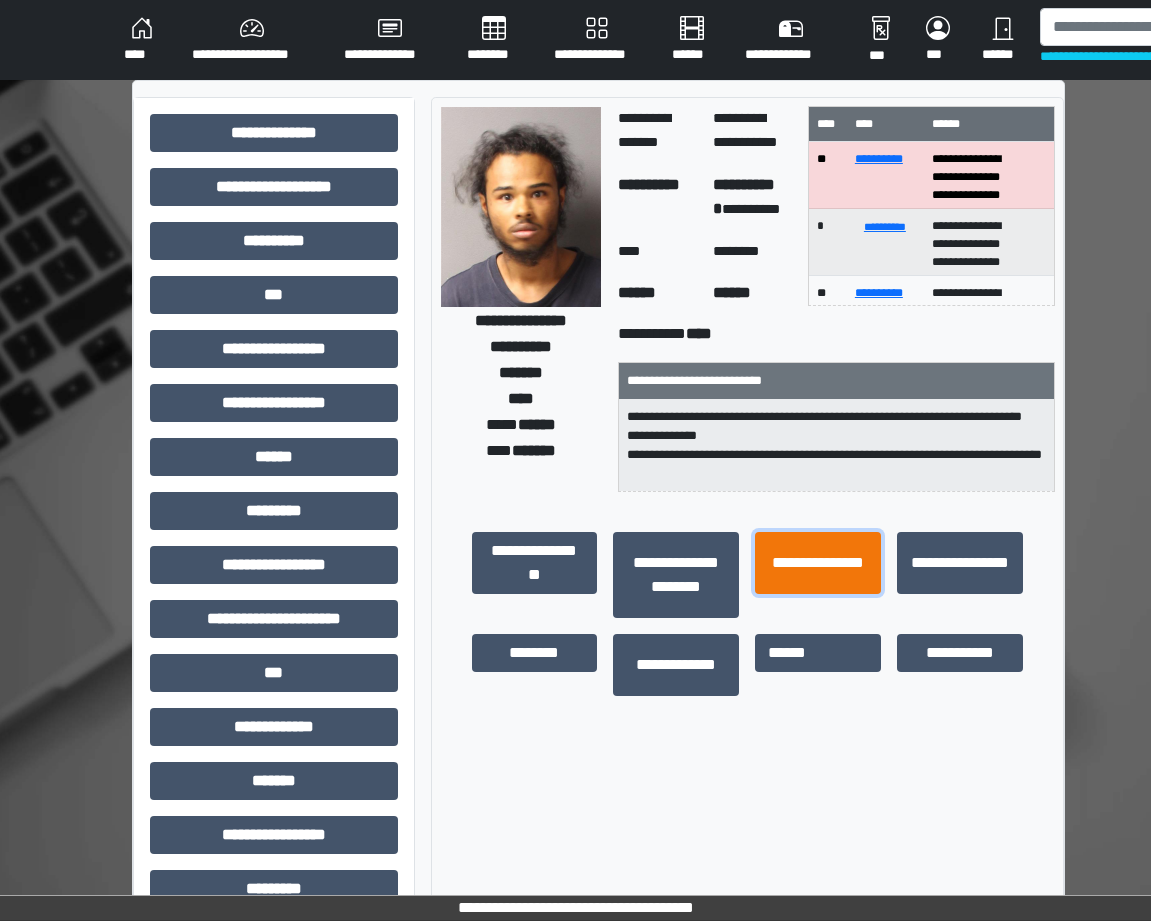 click on "**********" at bounding box center [818, 563] 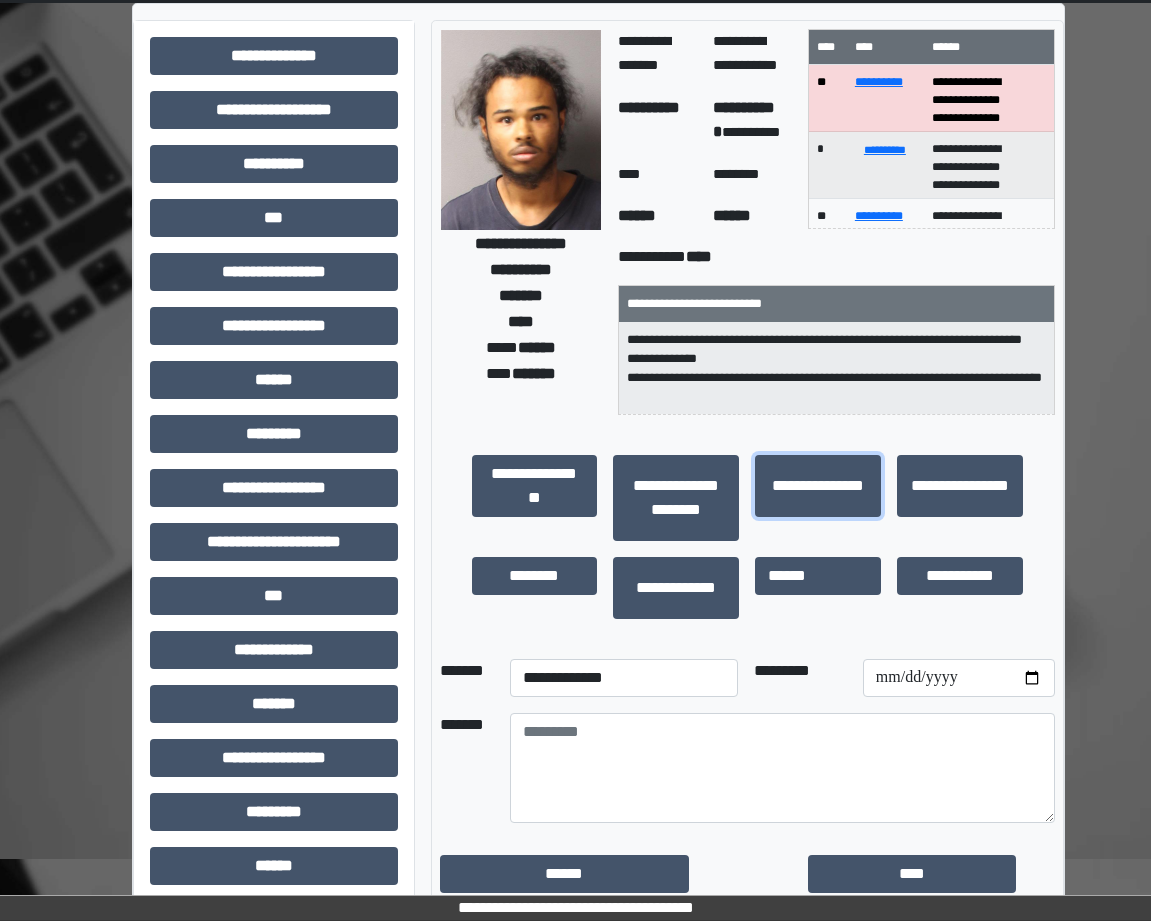 scroll, scrollTop: 100, scrollLeft: 0, axis: vertical 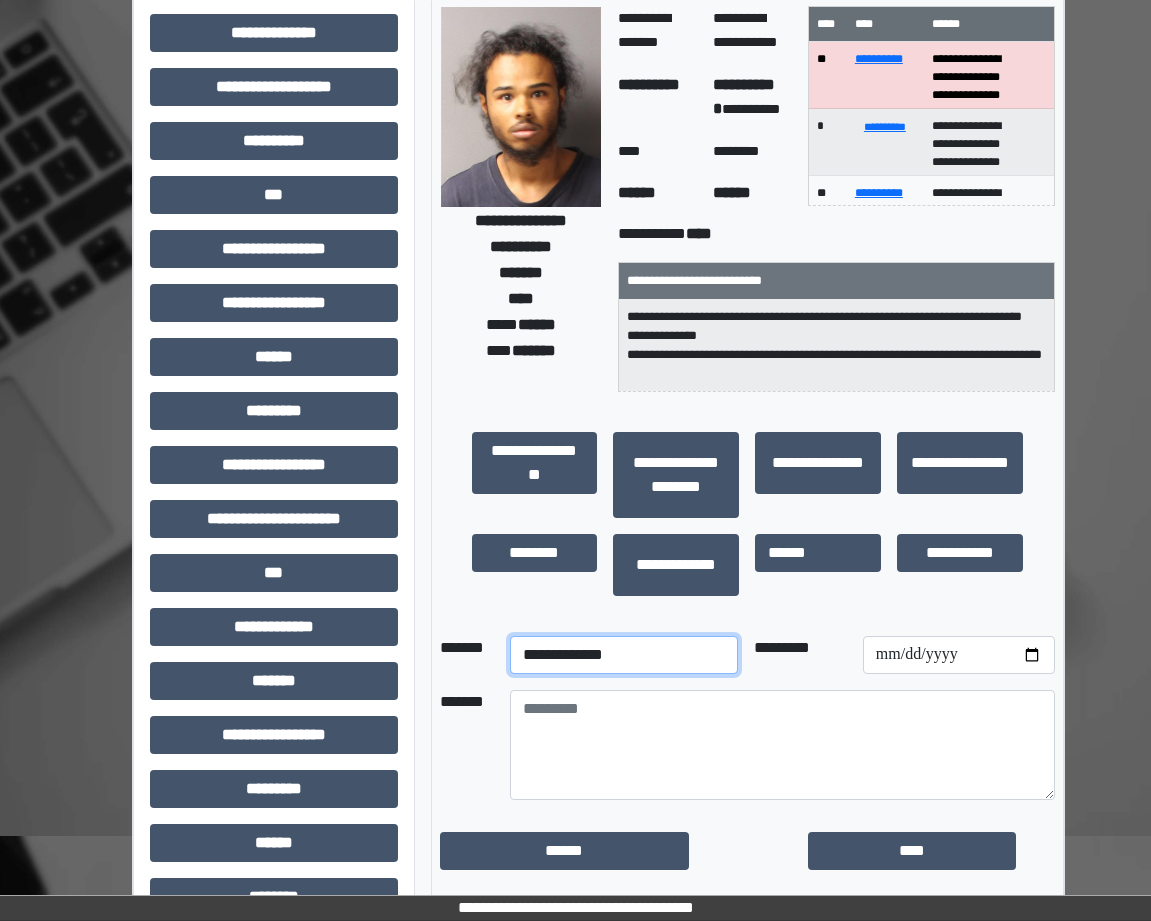 click on "**********" at bounding box center (624, 655) 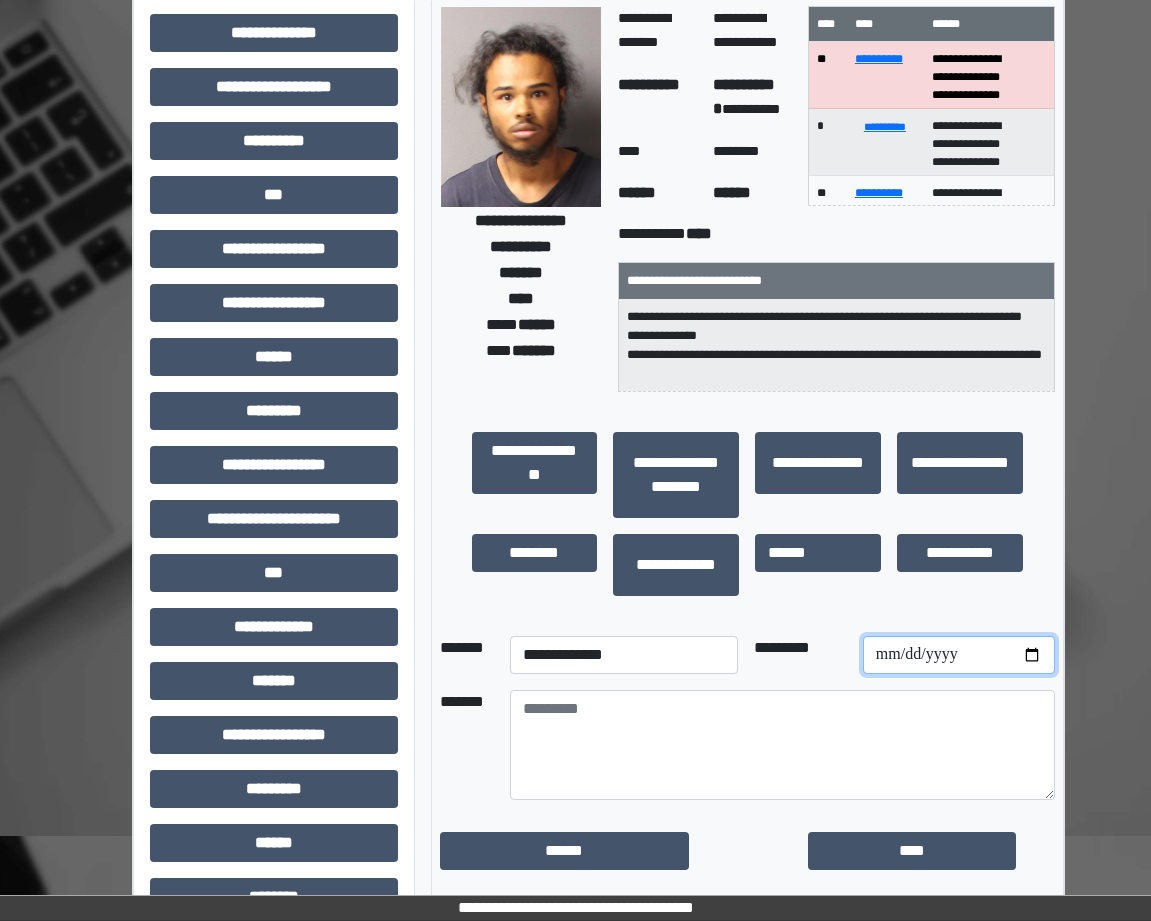 click at bounding box center [959, 655] 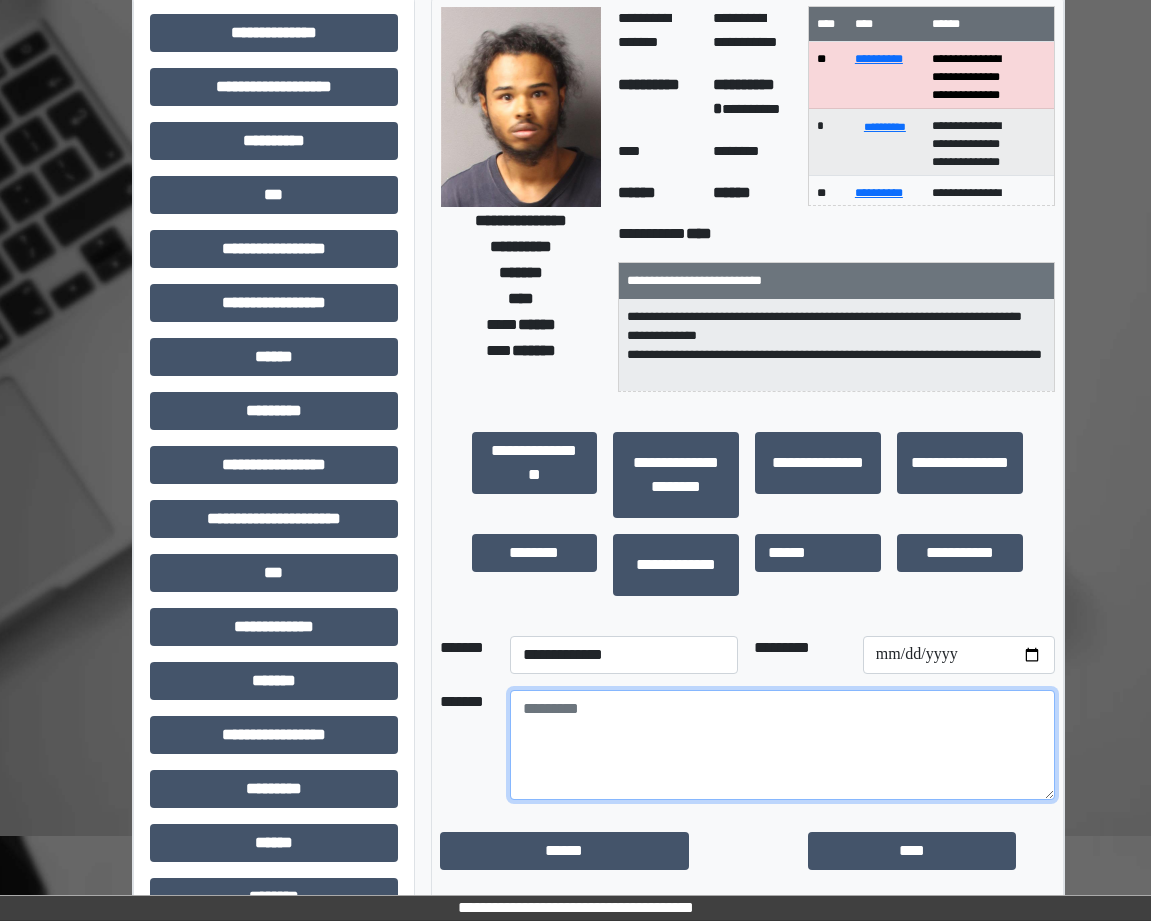 click at bounding box center [783, 745] 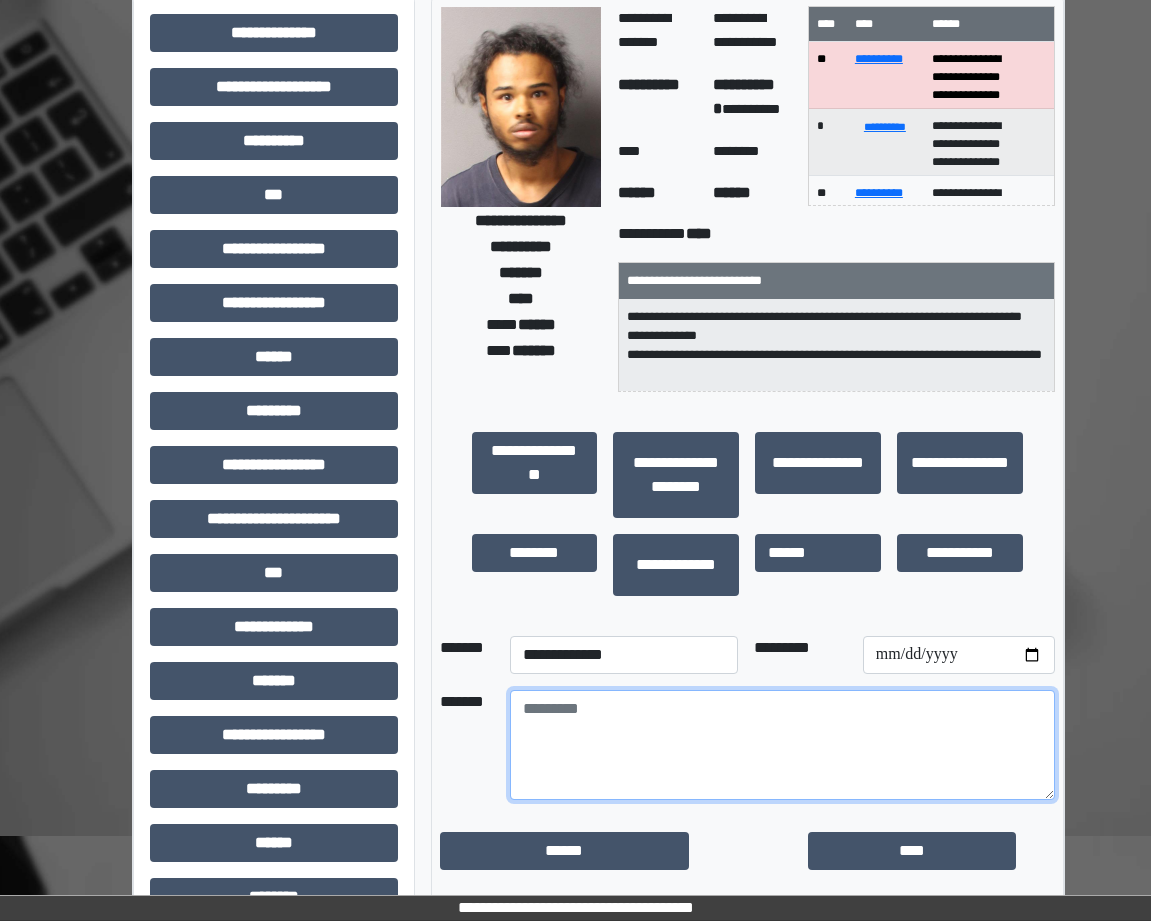 paste on "**********" 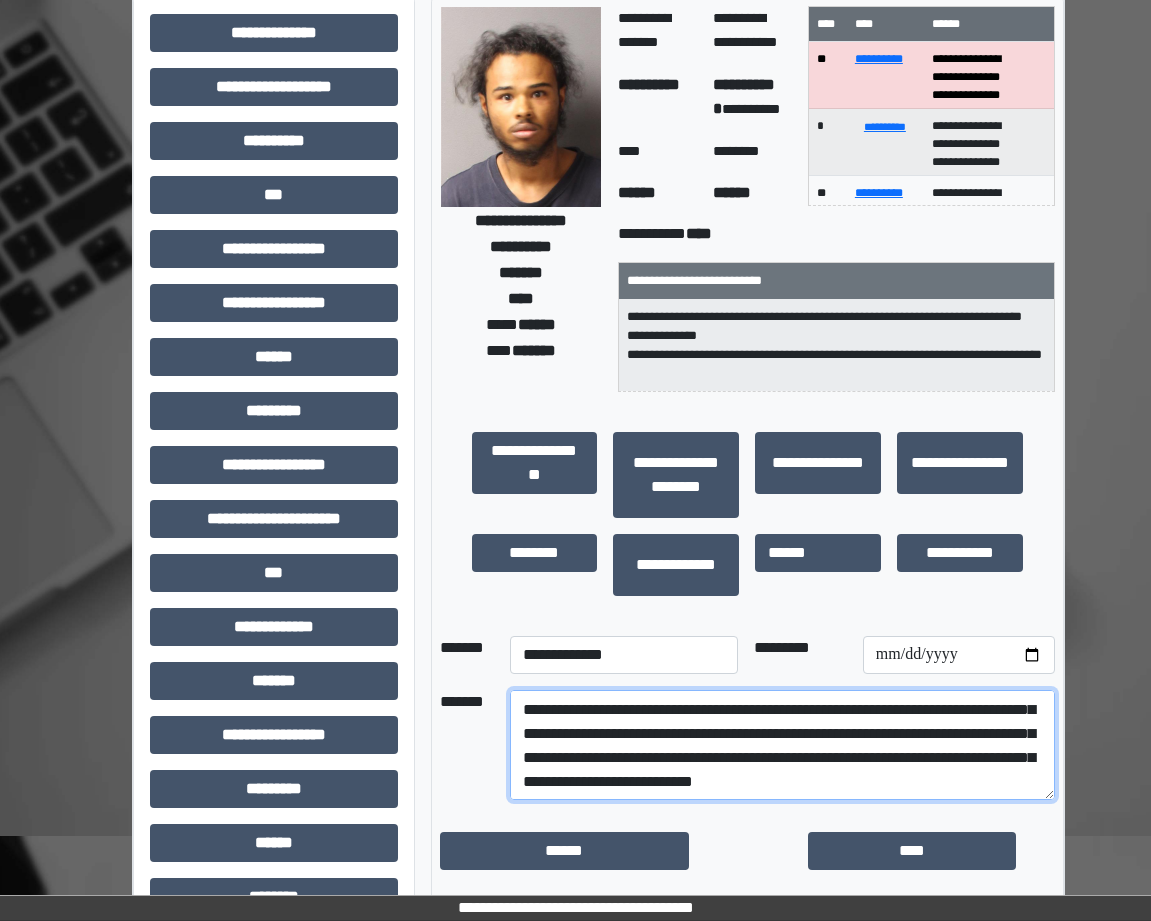 scroll, scrollTop: 72, scrollLeft: 0, axis: vertical 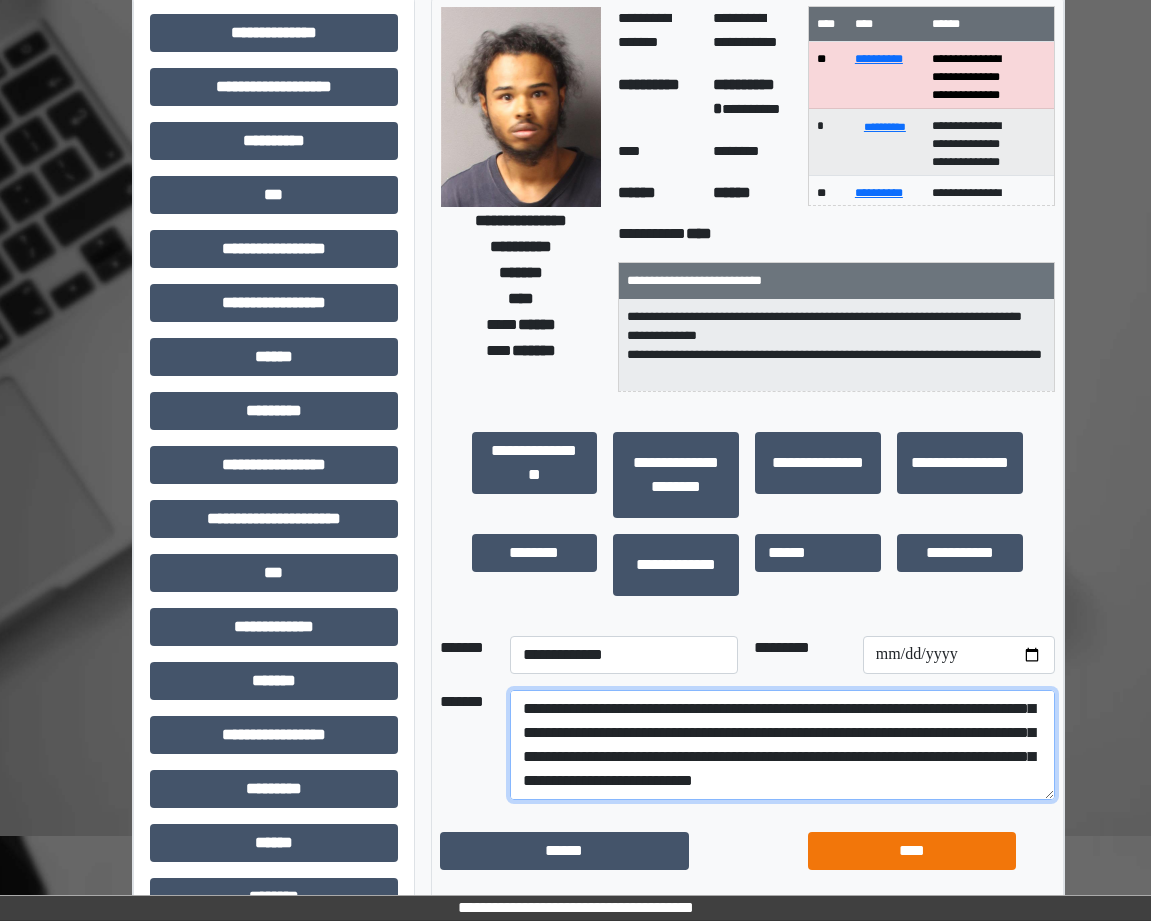 type on "**********" 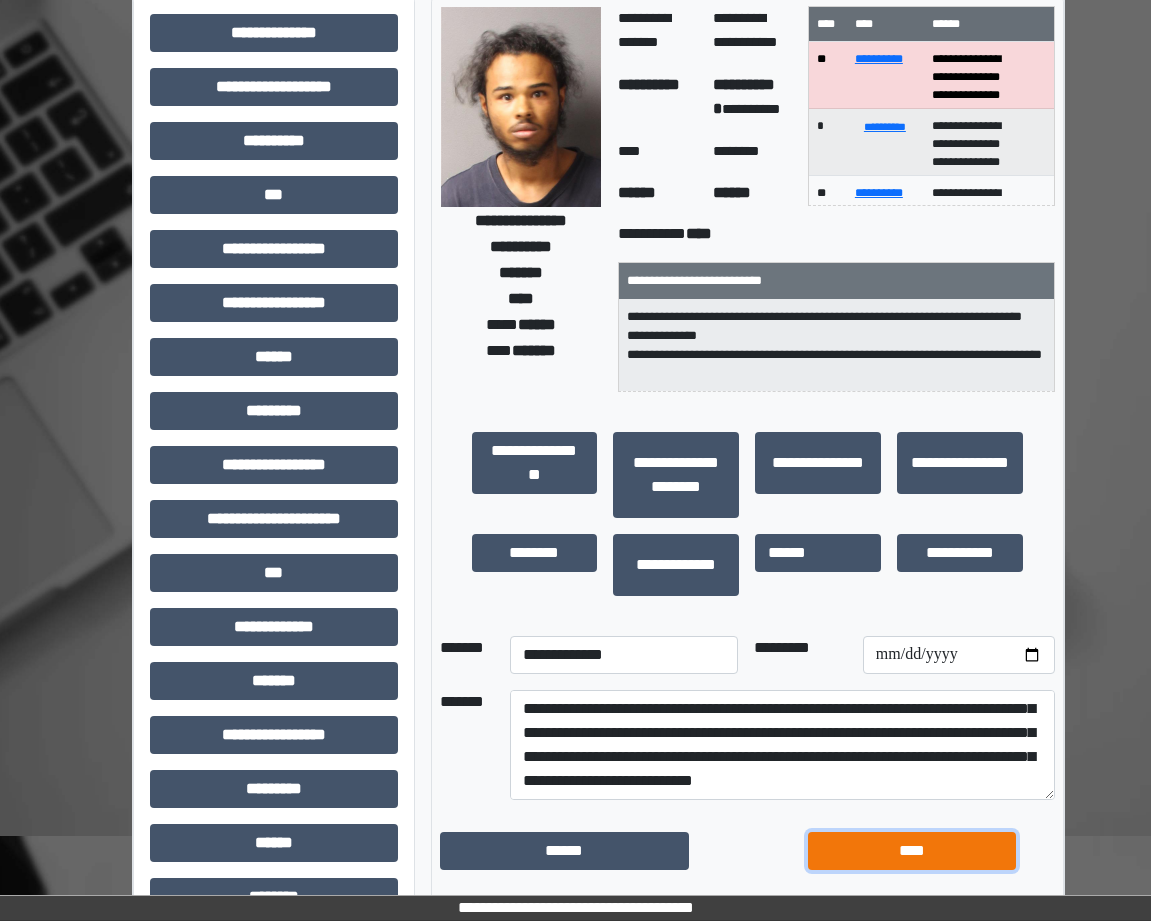 click on "****" at bounding box center [911, 851] 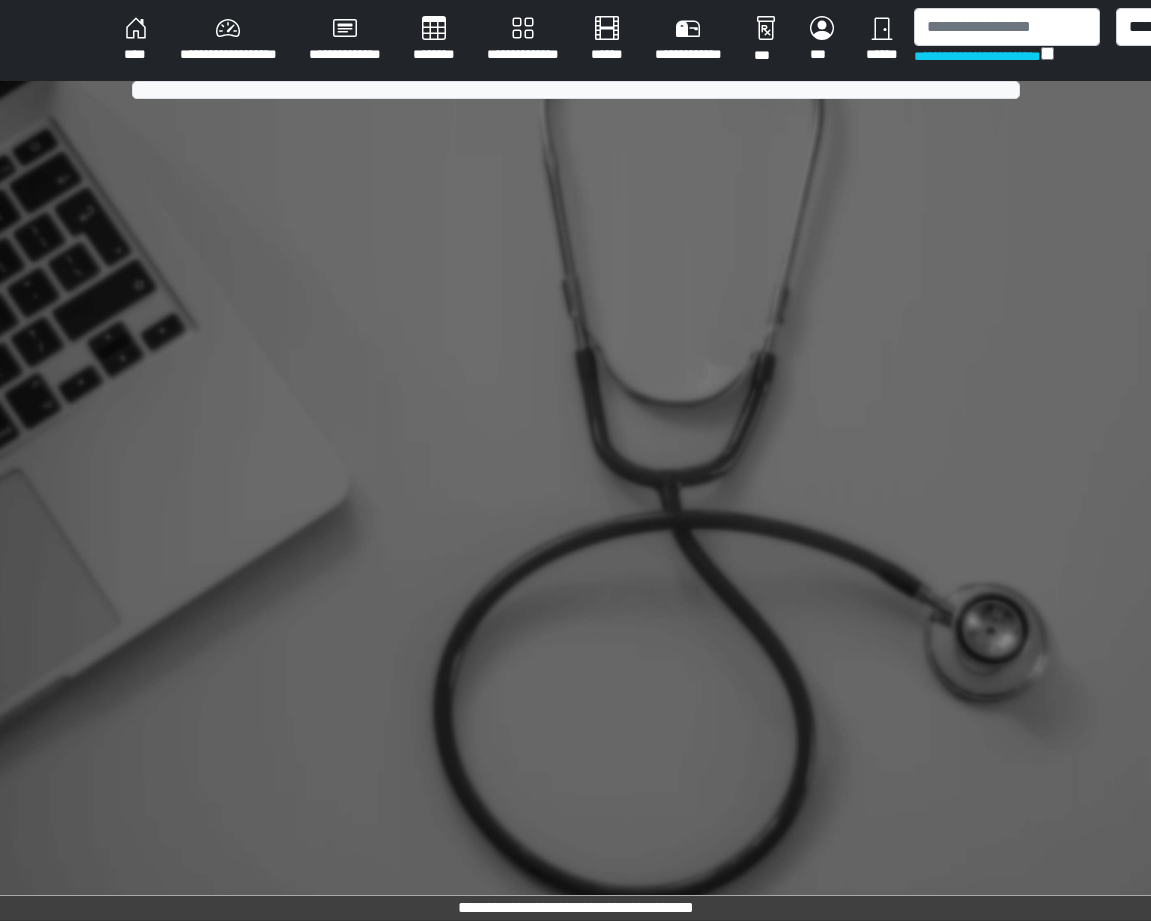 scroll, scrollTop: 15, scrollLeft: 0, axis: vertical 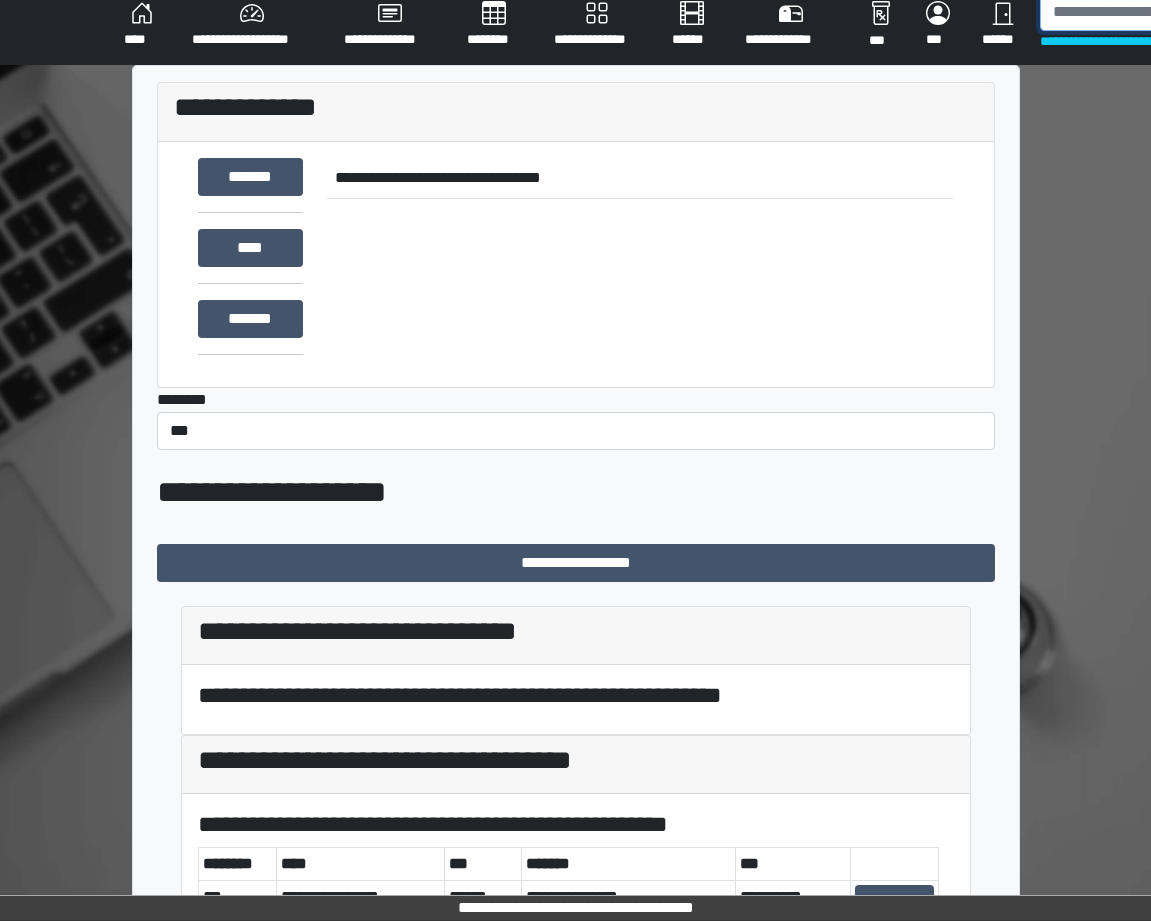click at bounding box center [1143, 12] 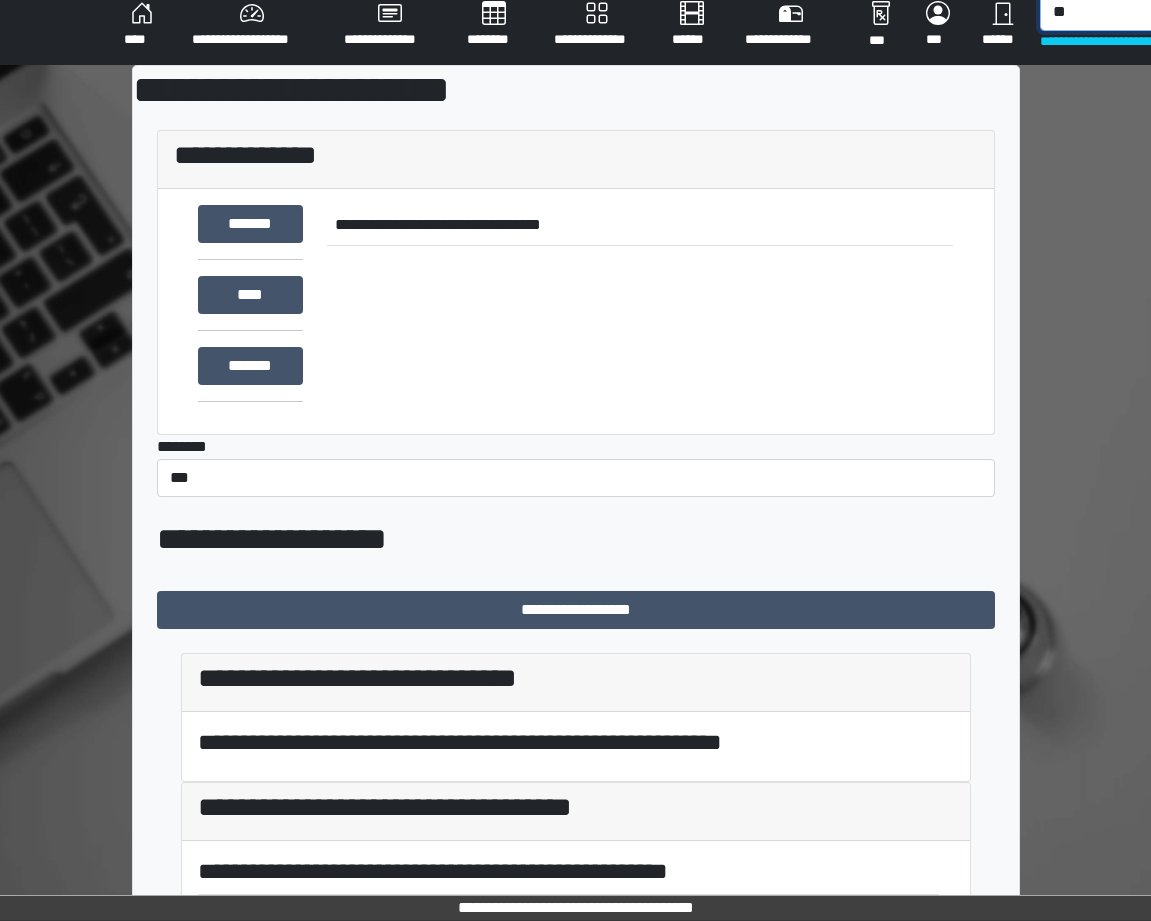 type on "*" 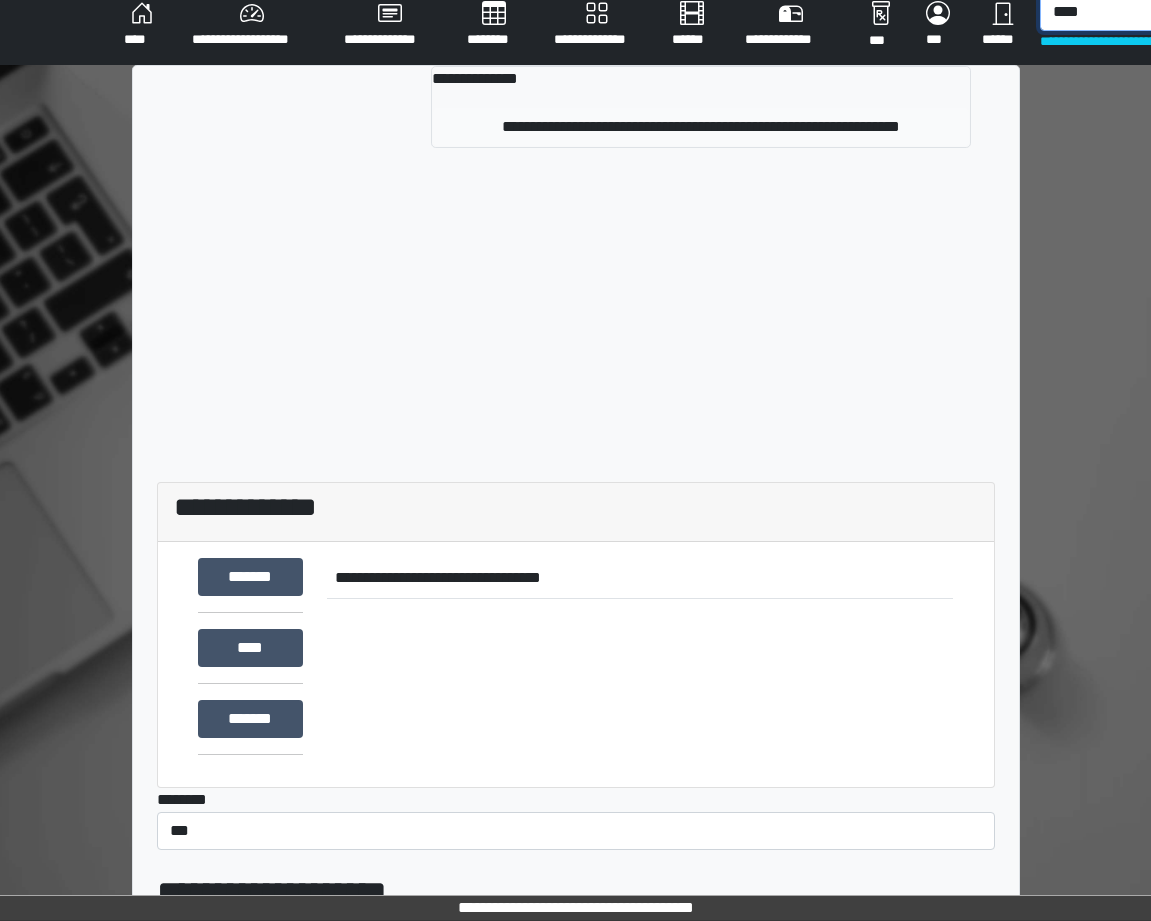 type on "****" 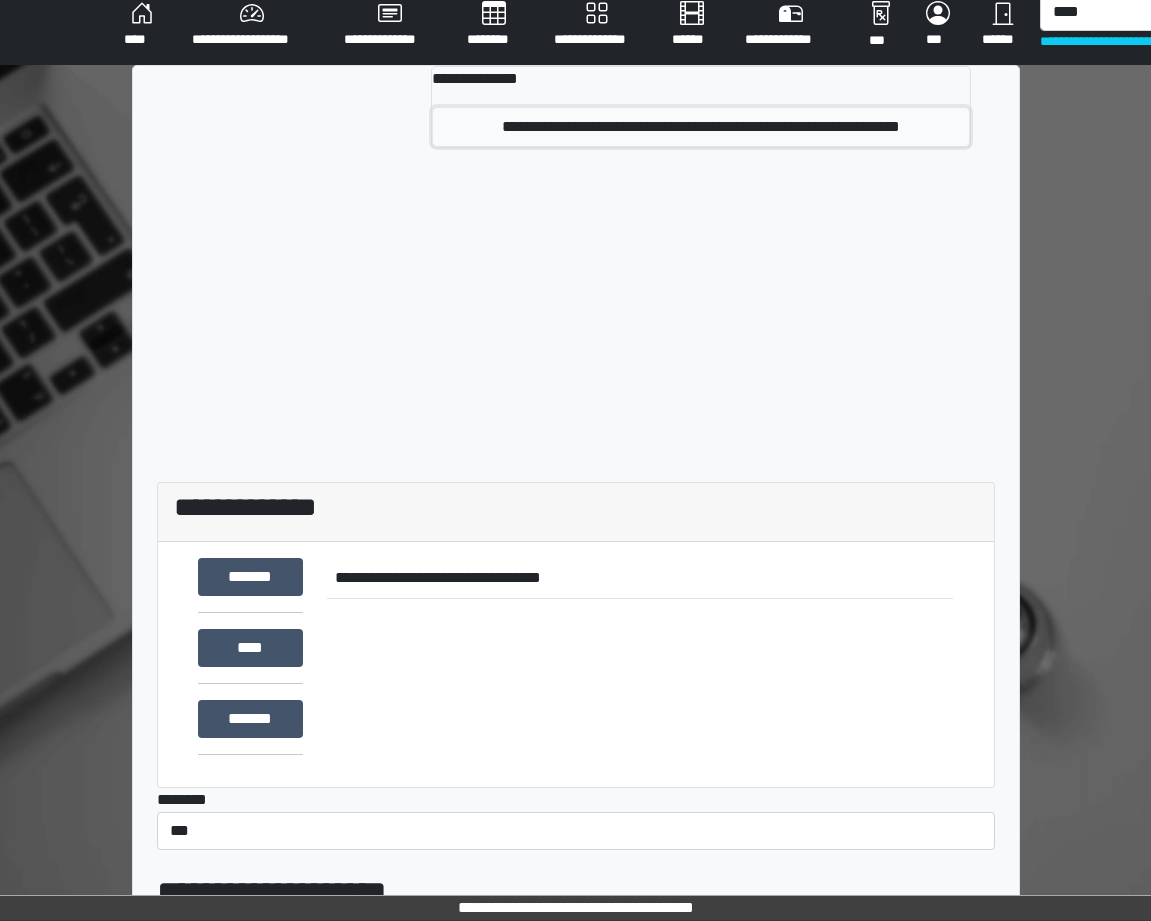 click on "**********" at bounding box center (701, 127) 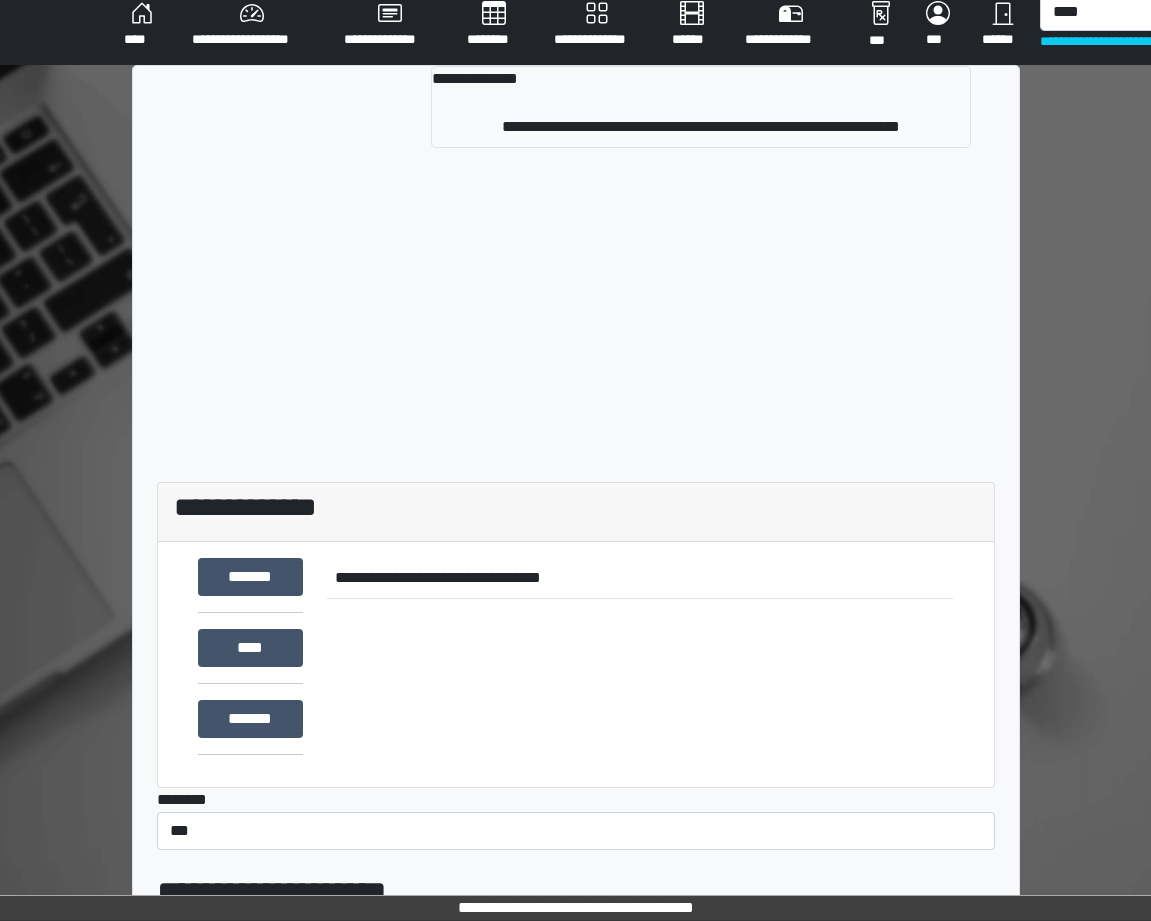 type 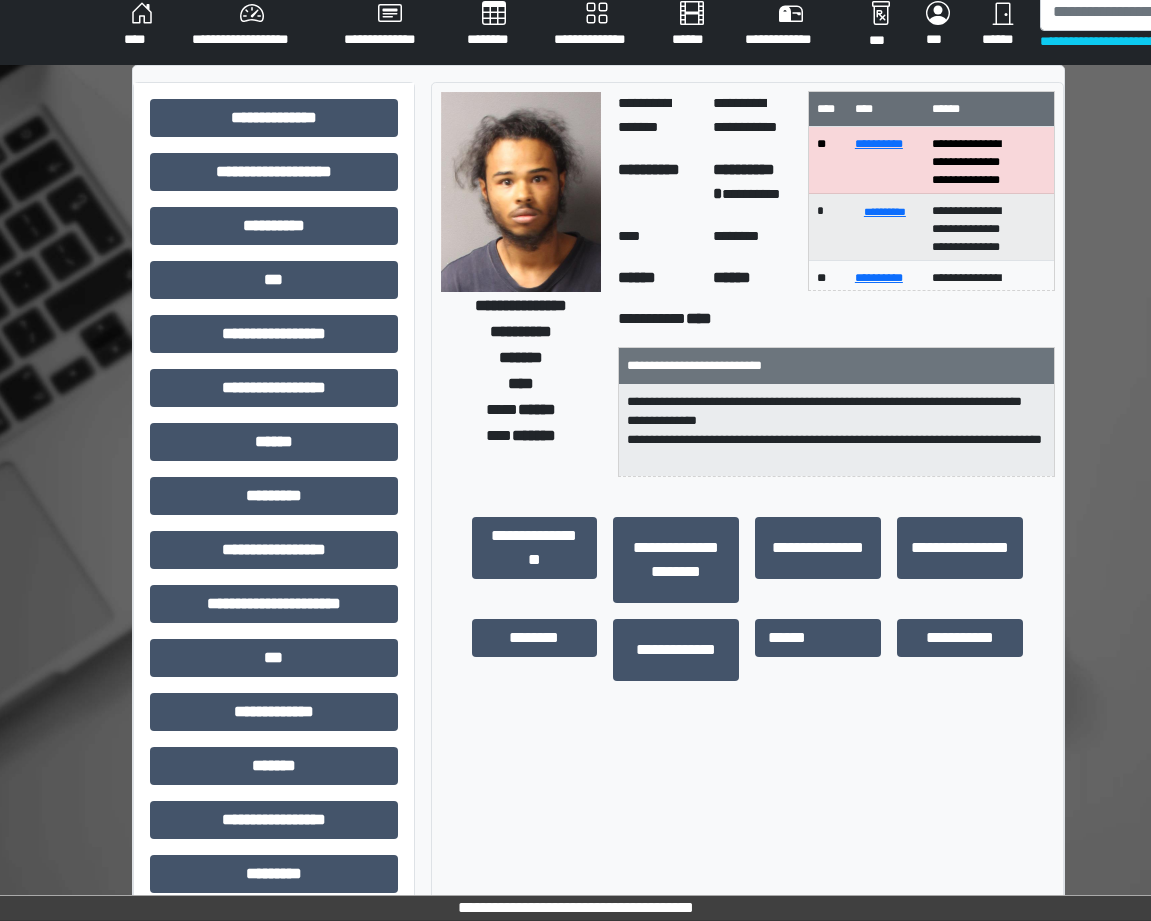 scroll, scrollTop: 253, scrollLeft: 0, axis: vertical 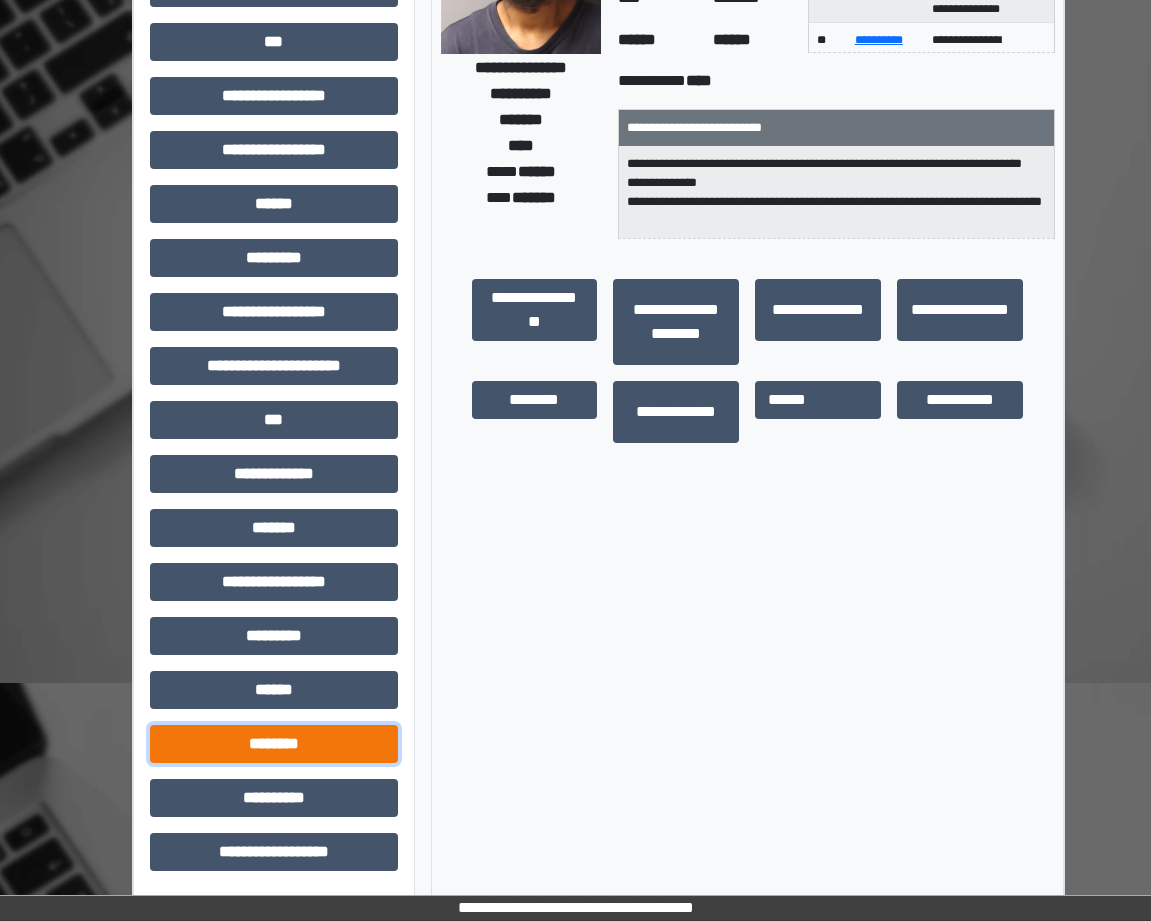 click on "********" at bounding box center (274, 744) 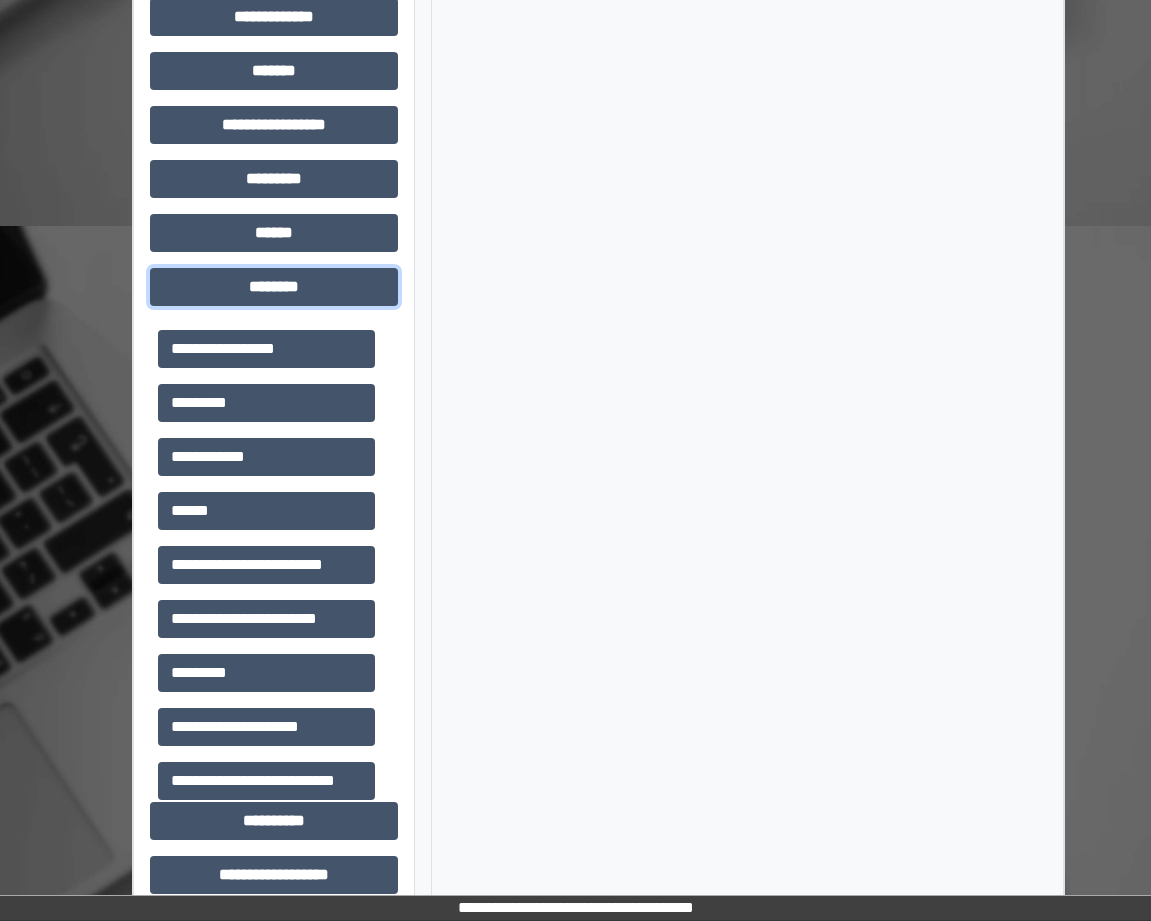scroll, scrollTop: 733, scrollLeft: 0, axis: vertical 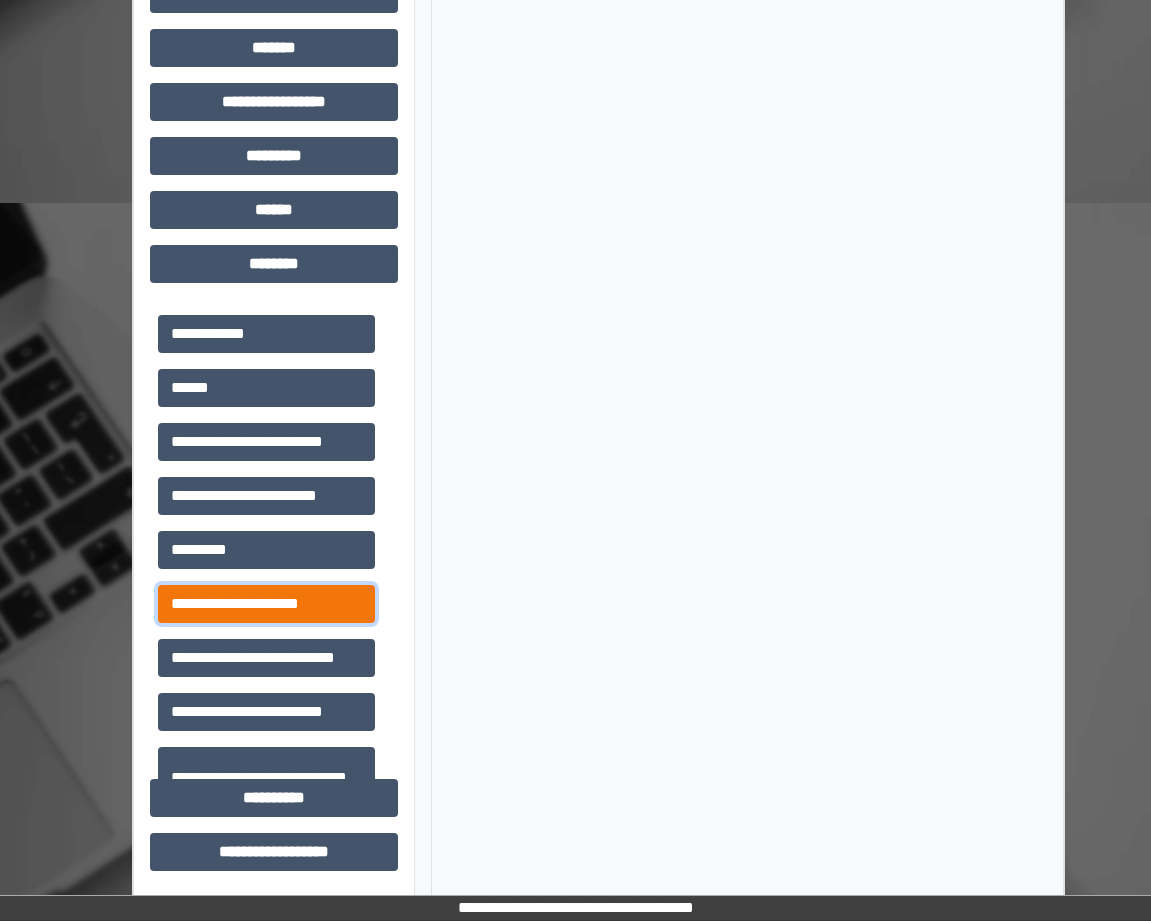 click on "**********" at bounding box center [266, 604] 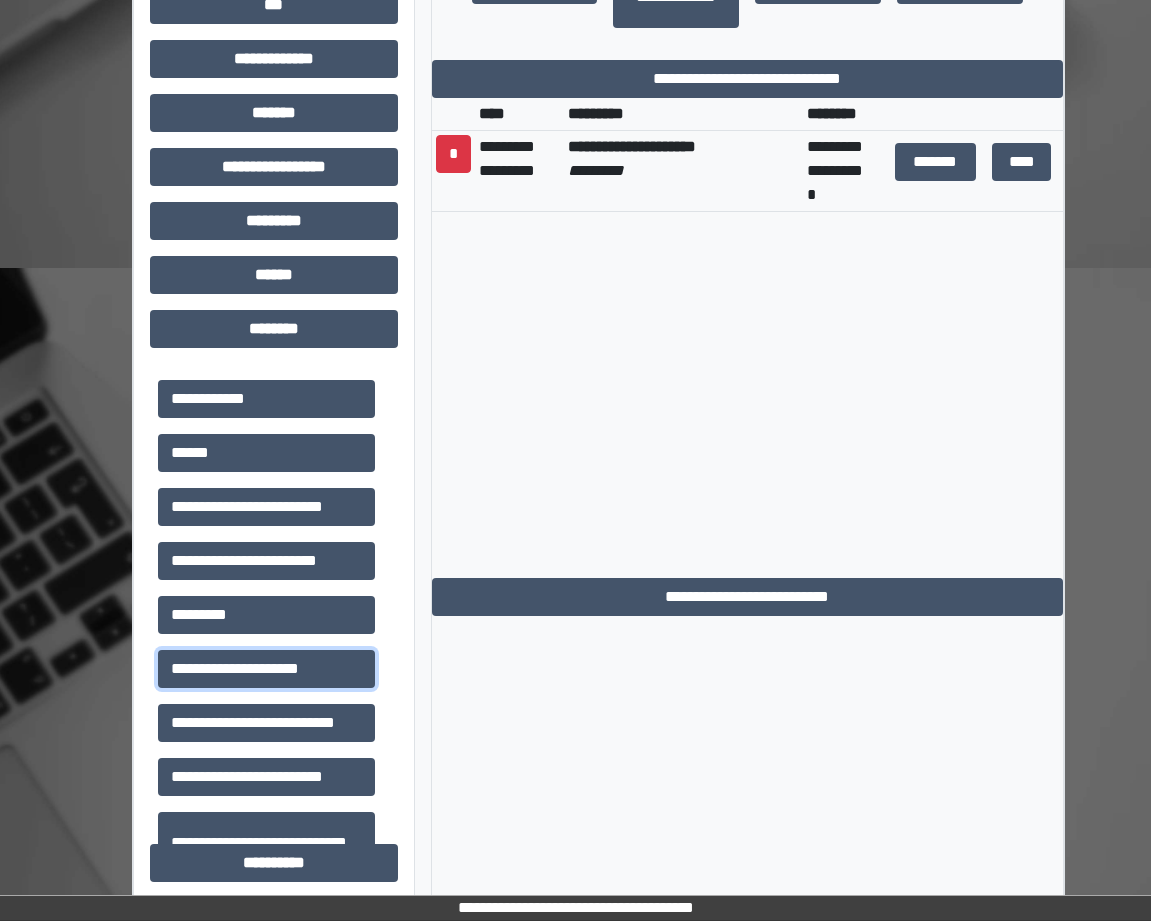 scroll, scrollTop: 633, scrollLeft: 0, axis: vertical 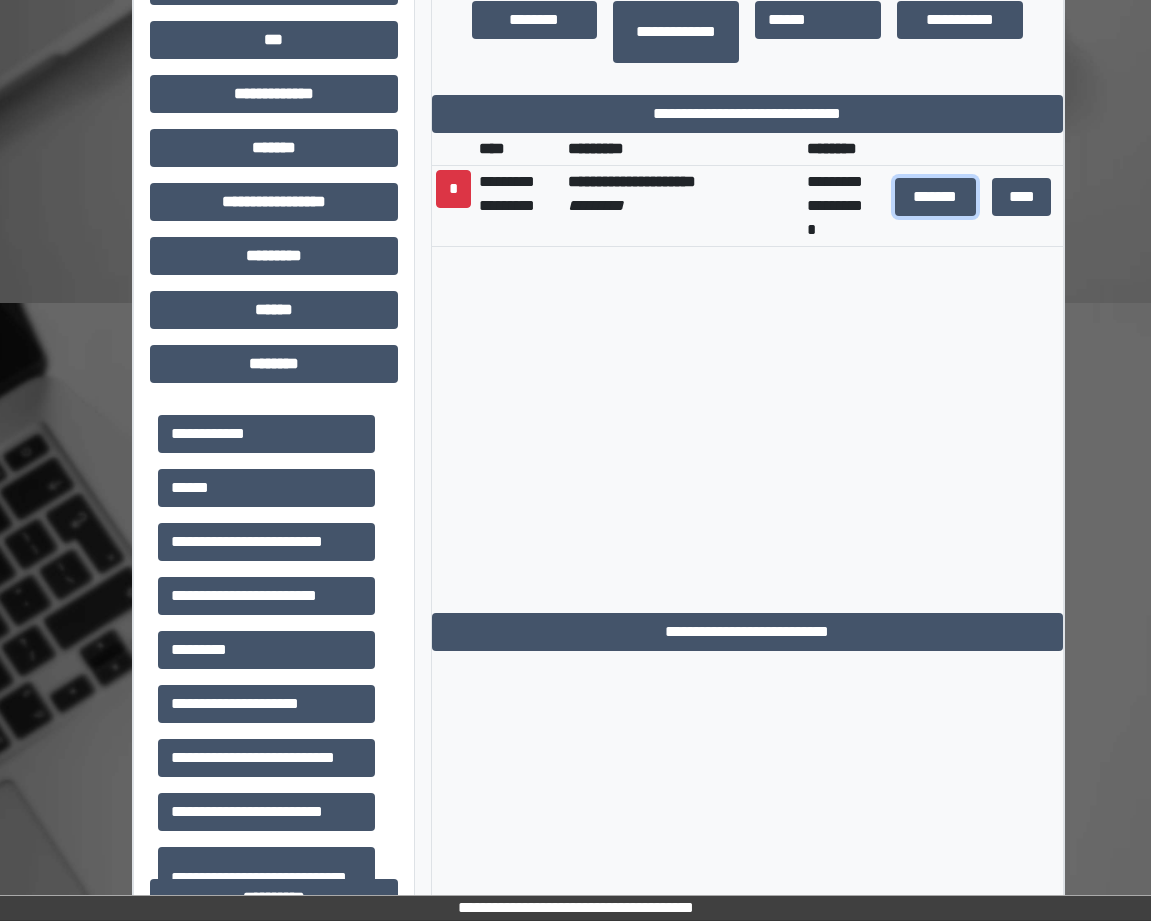 drag, startPoint x: 955, startPoint y: 198, endPoint x: 931, endPoint y: 224, distance: 35.383614 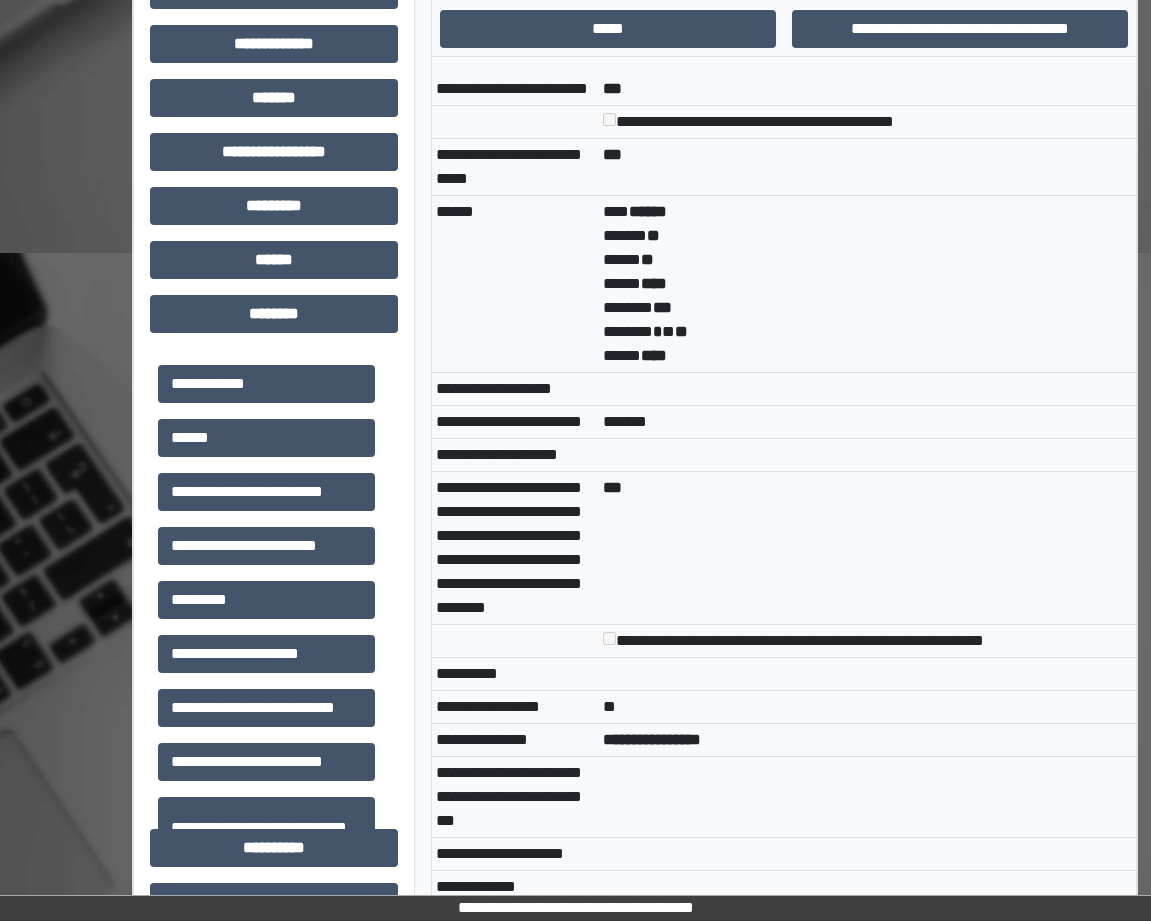 scroll, scrollTop: 733, scrollLeft: 0, axis: vertical 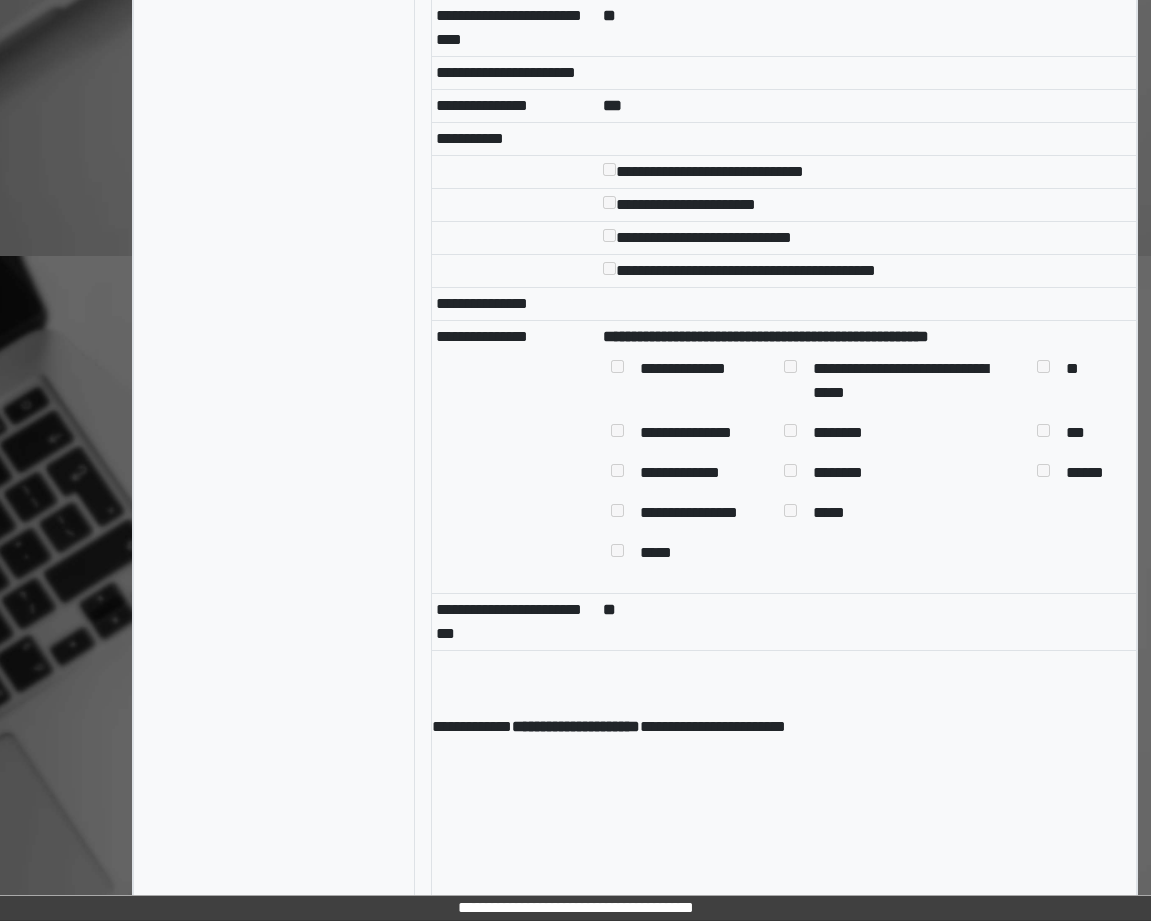drag, startPoint x: 907, startPoint y: 366, endPoint x: 844, endPoint y: 539, distance: 184.11409 